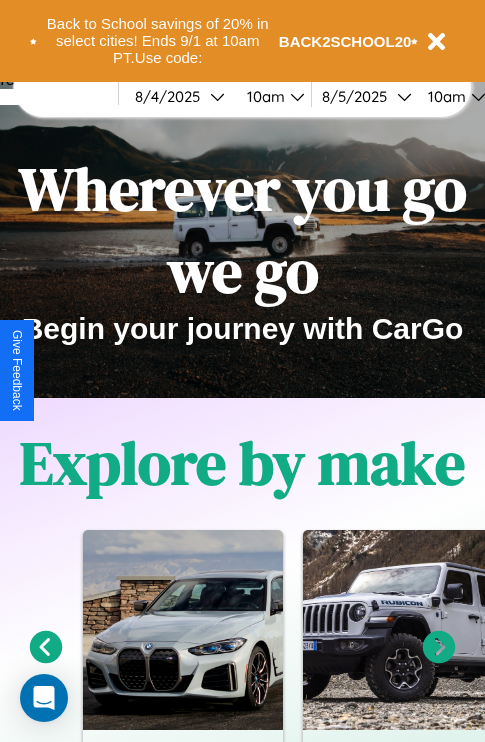 scroll, scrollTop: 308, scrollLeft: 0, axis: vertical 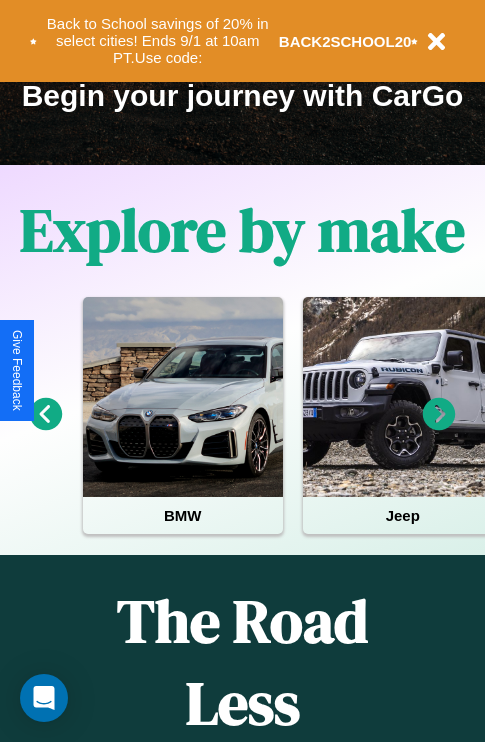 click 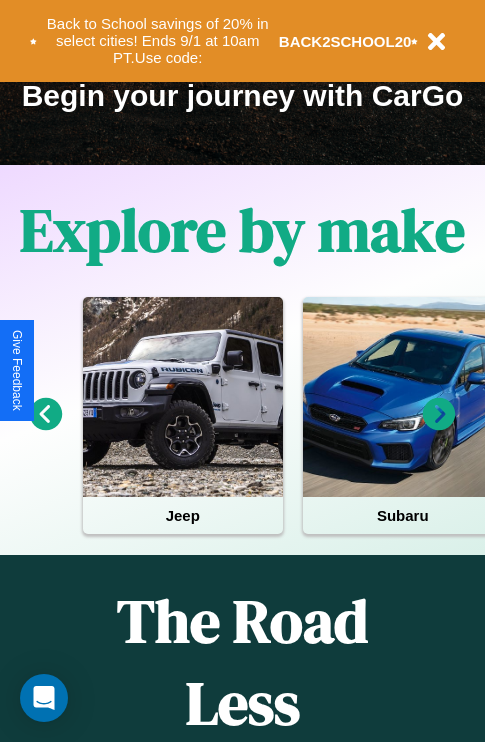 click 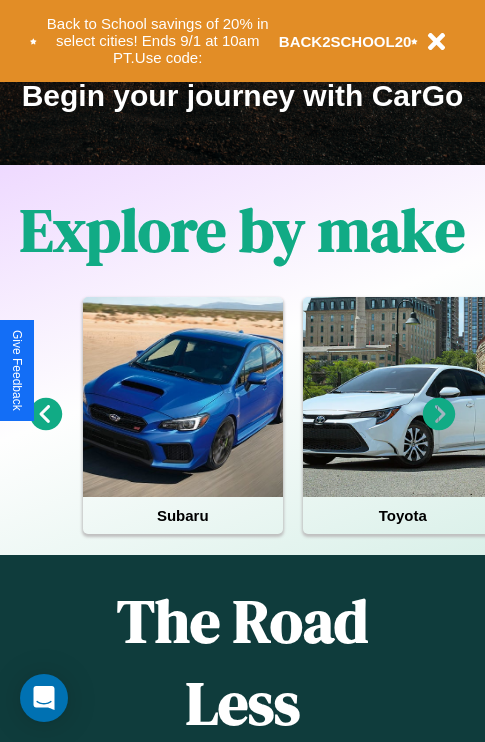 click 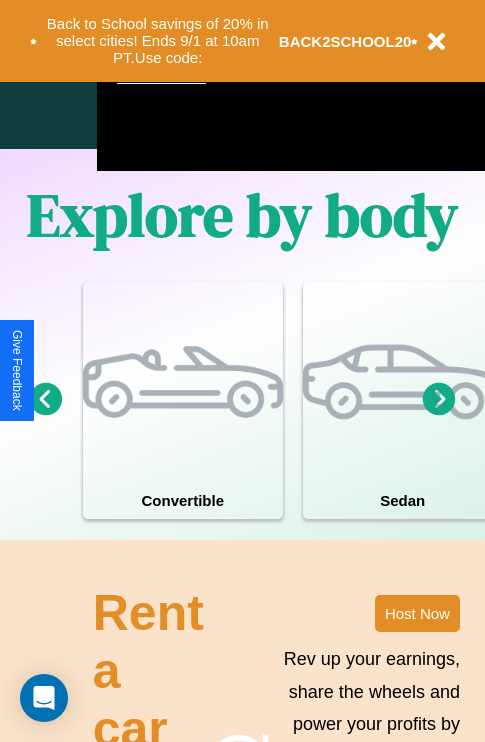 scroll, scrollTop: 1285, scrollLeft: 0, axis: vertical 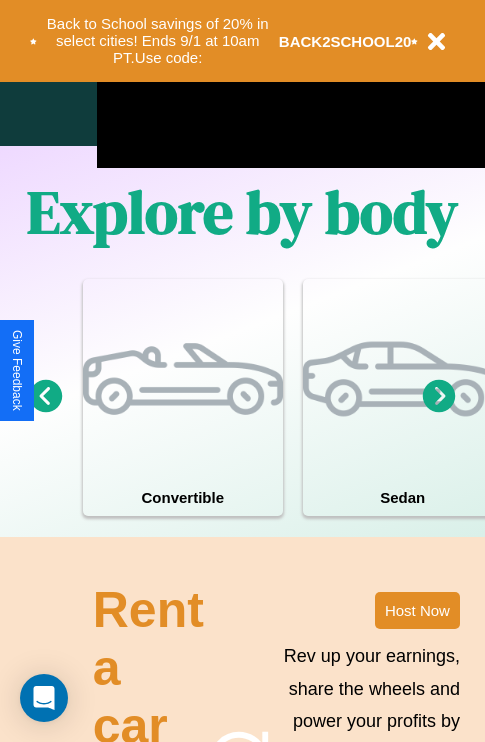 click 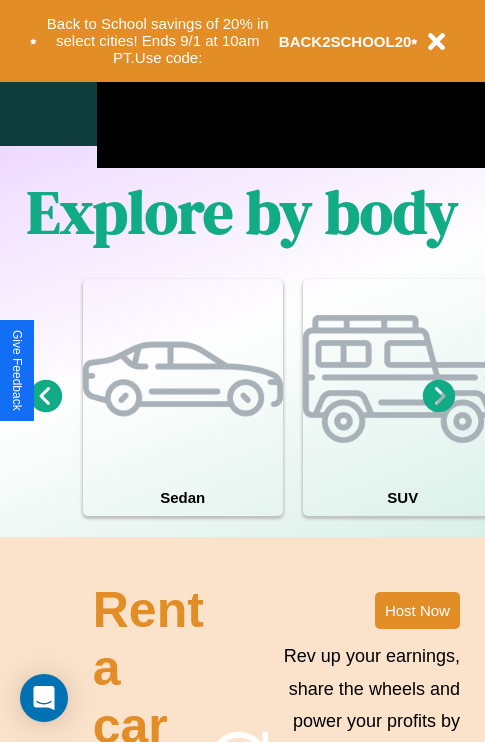 click 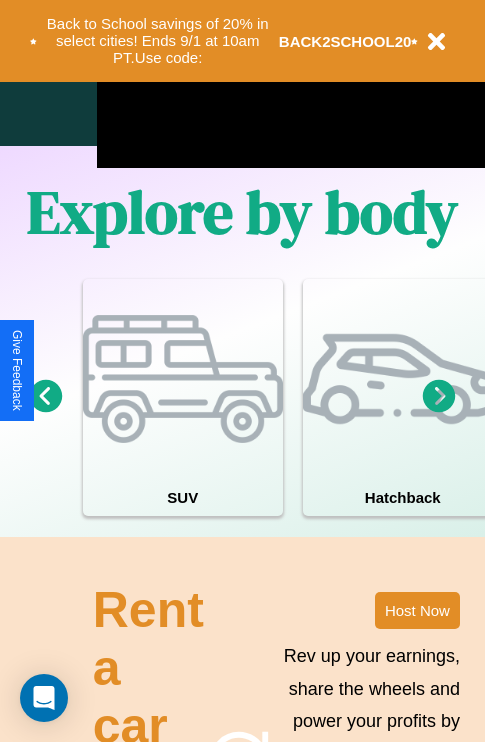 click 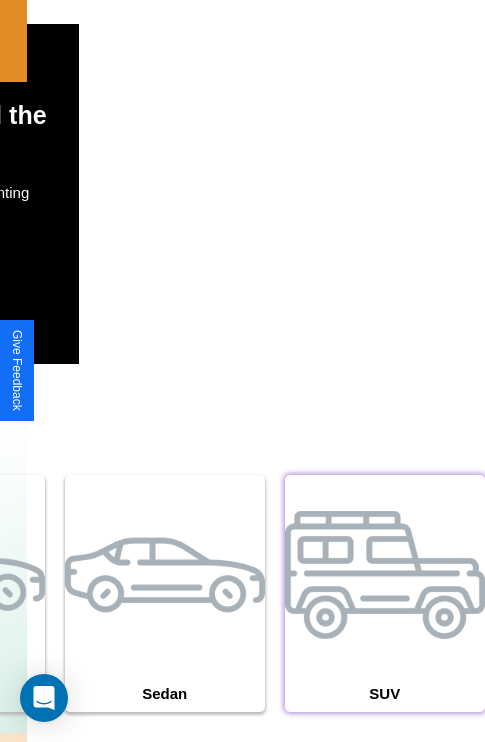 click at bounding box center [385, 575] 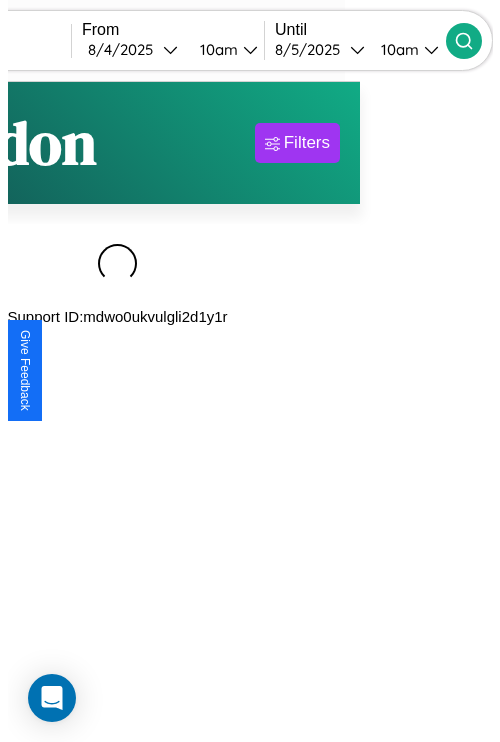 scroll, scrollTop: 0, scrollLeft: 0, axis: both 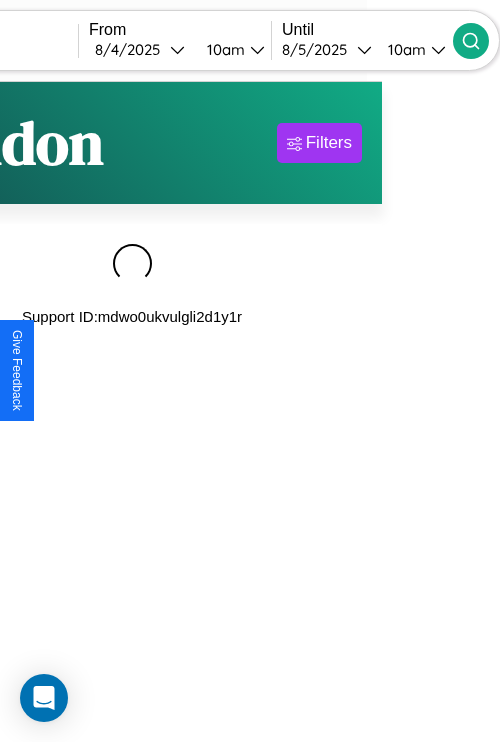 type on "******" 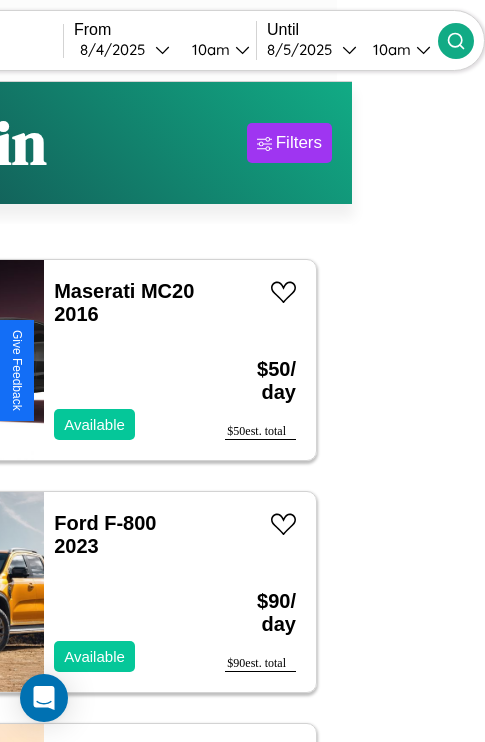 scroll, scrollTop: 93, scrollLeft: 38, axis: both 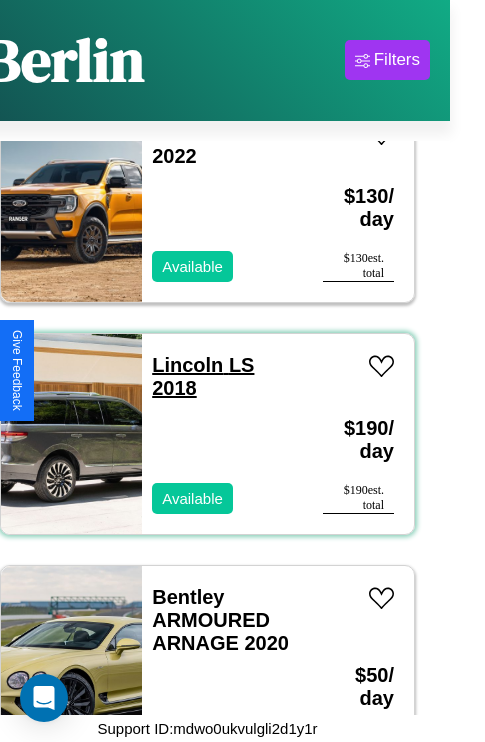 click on "Lincoln   LS   2018" at bounding box center (203, 376) 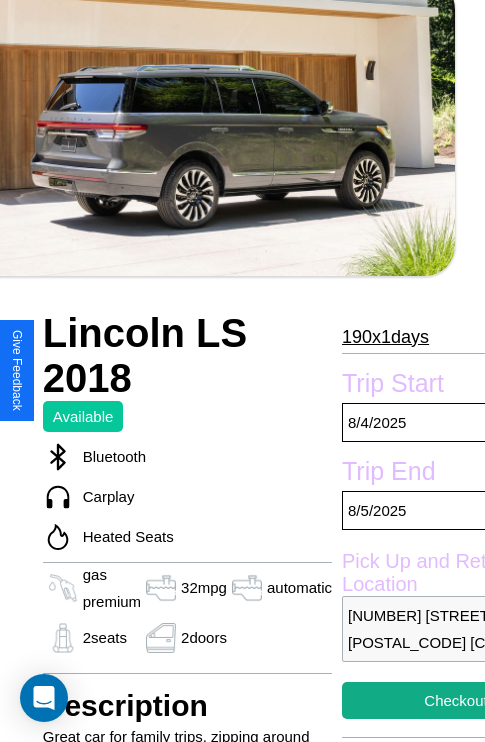 scroll, scrollTop: 360, scrollLeft: 107, axis: both 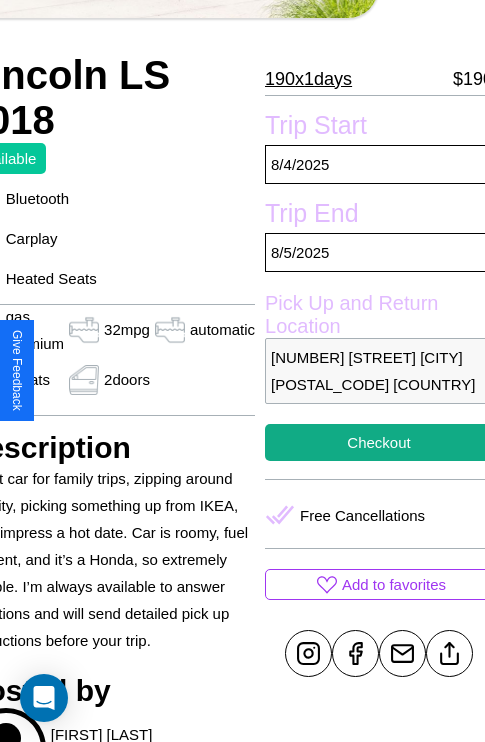 click on "7733 Second Street  Berlin  54270 Germany" at bounding box center (379, 371) 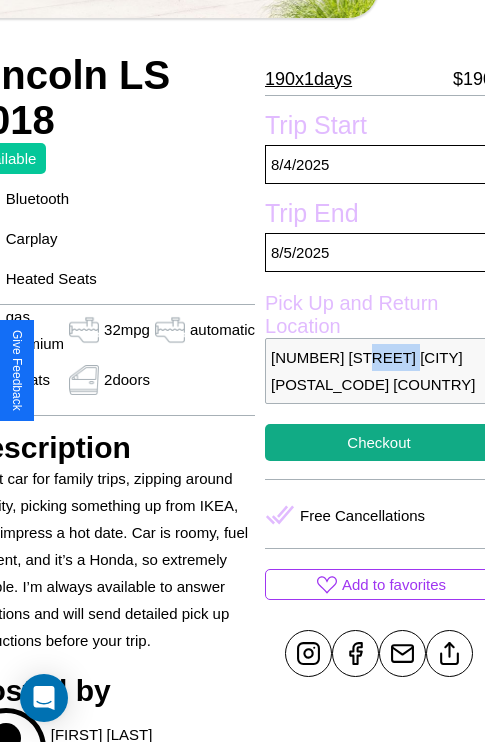 click on "7733 Second Street  Berlin  54270 Germany" at bounding box center (379, 371) 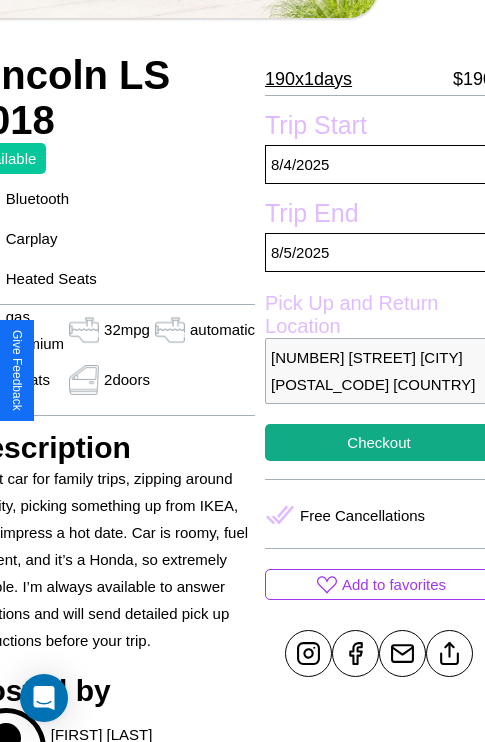 click on "7733 Second Street  Berlin  54270 Germany" at bounding box center [379, 371] 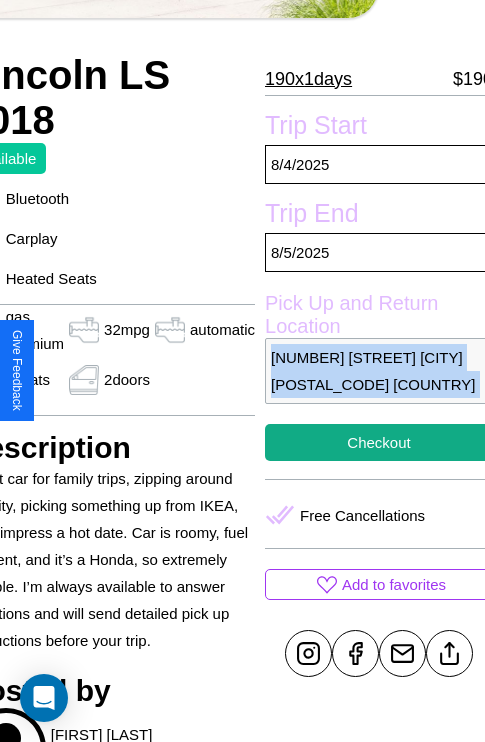 click on "7733 Second Street  Berlin  54270 Germany" at bounding box center [379, 371] 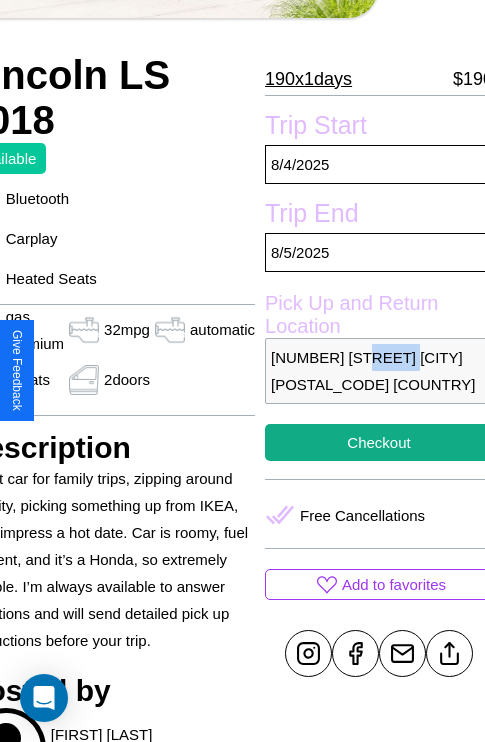 click on "7733 Second Street  Berlin  54270 Germany" at bounding box center (379, 371) 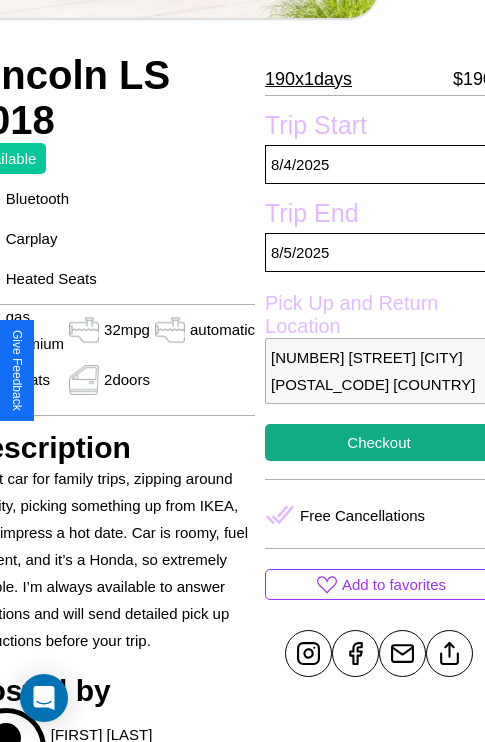 scroll, scrollTop: 432, scrollLeft: 107, axis: both 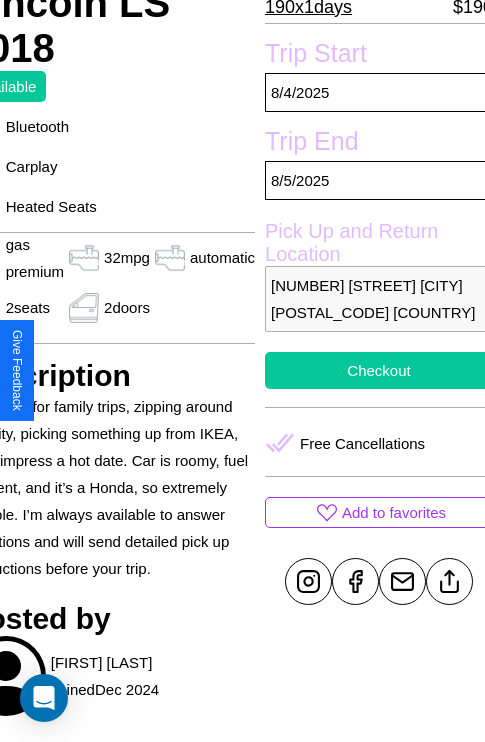 click on "Checkout" at bounding box center [379, 370] 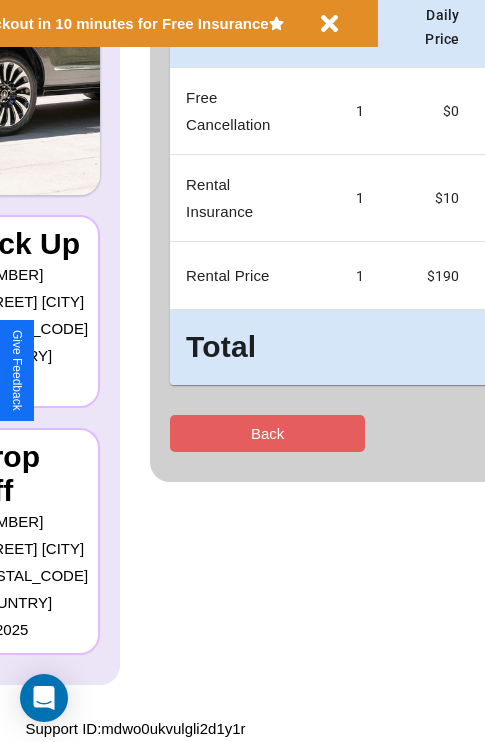 scroll, scrollTop: 0, scrollLeft: 0, axis: both 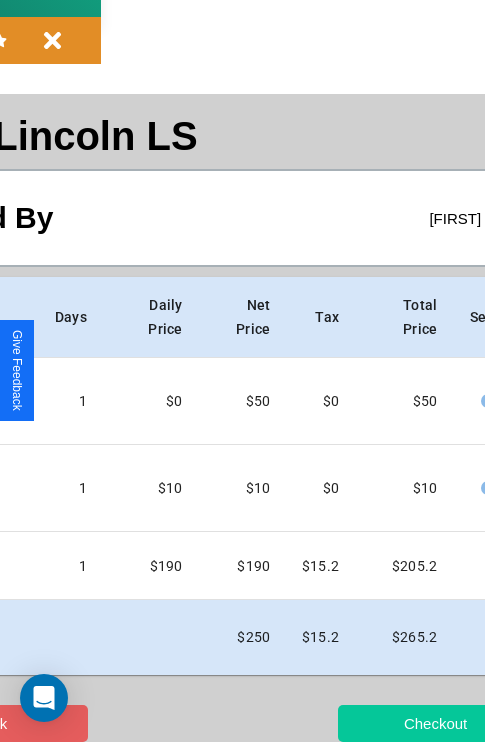 click on "Checkout" at bounding box center [435, 723] 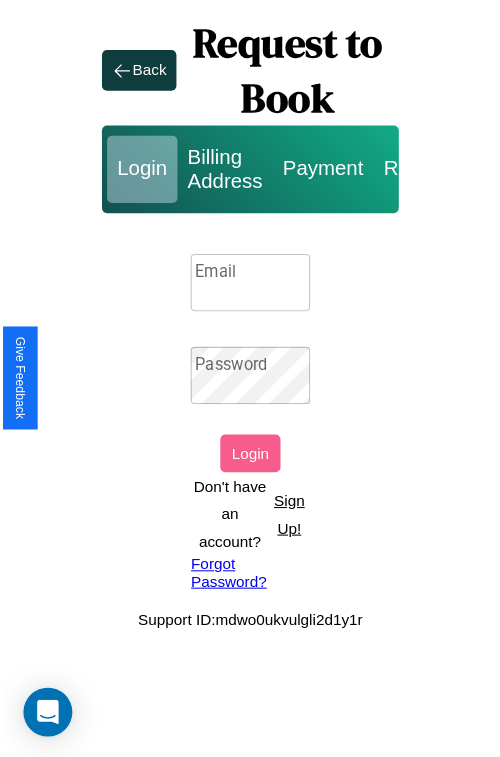 scroll, scrollTop: 0, scrollLeft: 0, axis: both 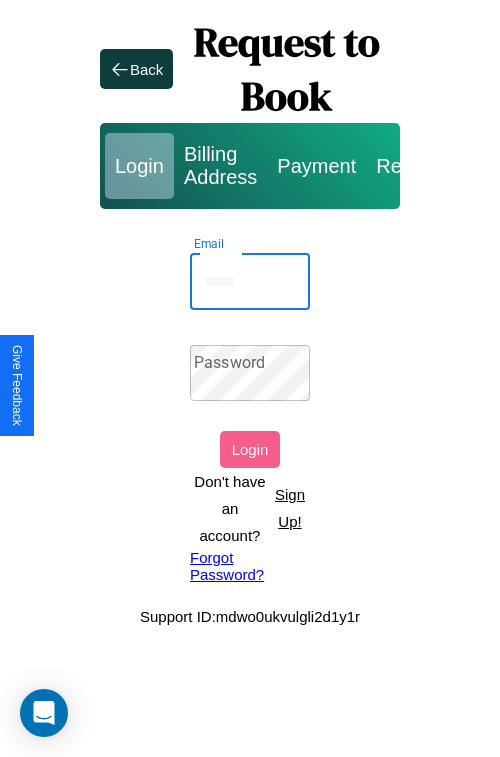 click on "Email" at bounding box center [250, 282] 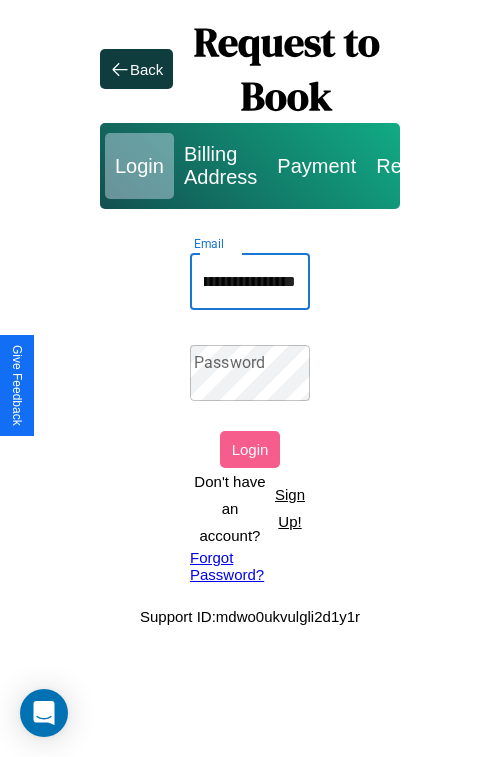 scroll, scrollTop: 0, scrollLeft: 66, axis: horizontal 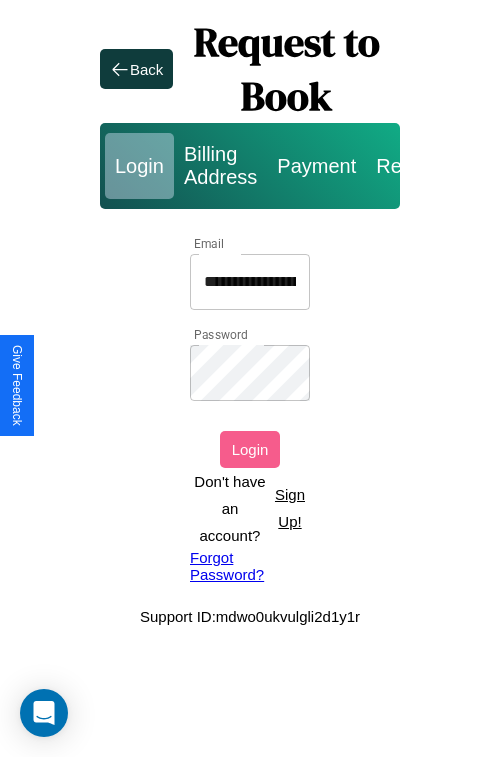 click on "Login" at bounding box center (250, 449) 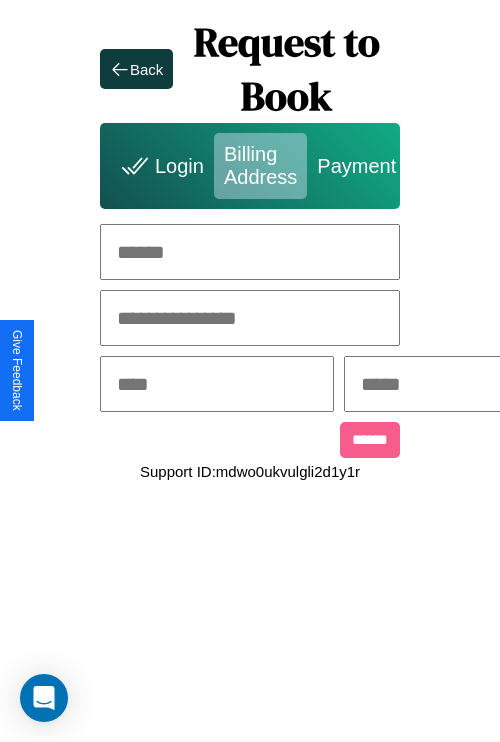 click at bounding box center (250, 252) 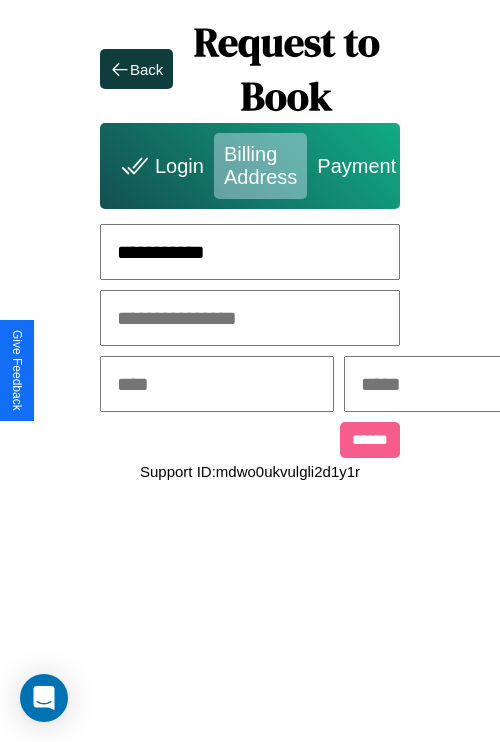 type on "**********" 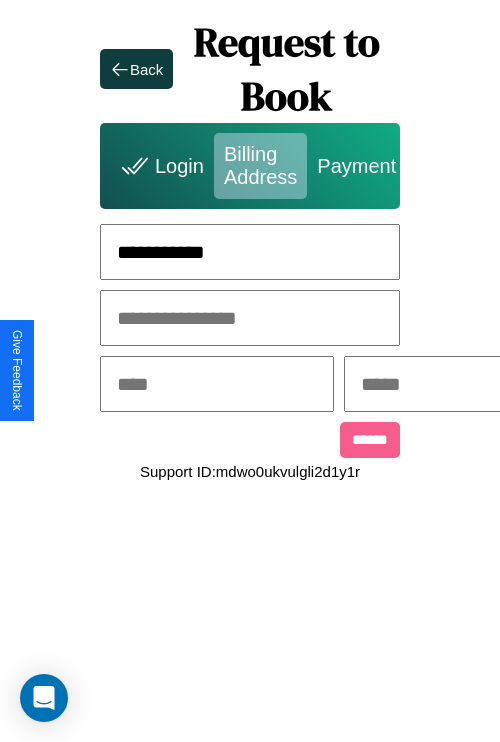 click at bounding box center (217, 384) 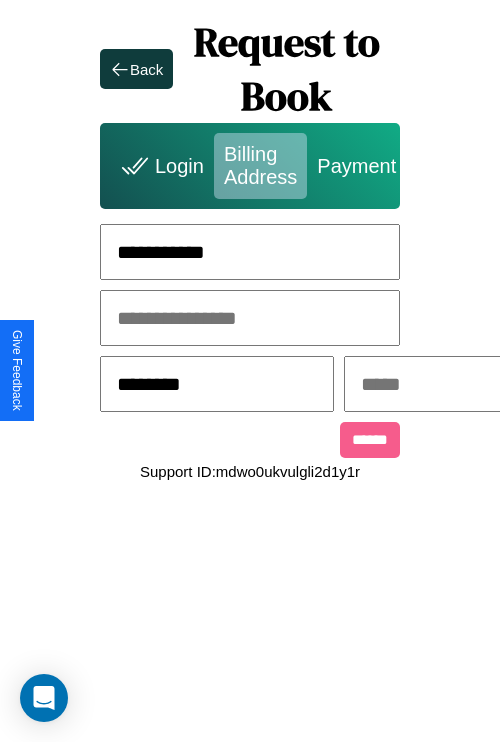 type on "********" 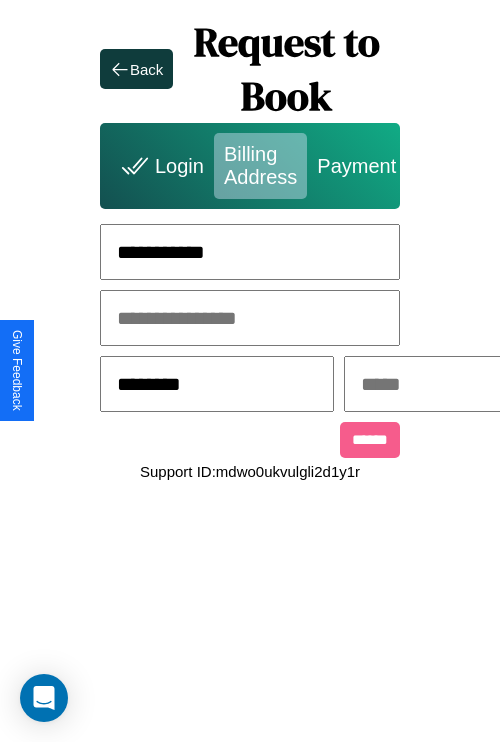 click at bounding box center (461, 384) 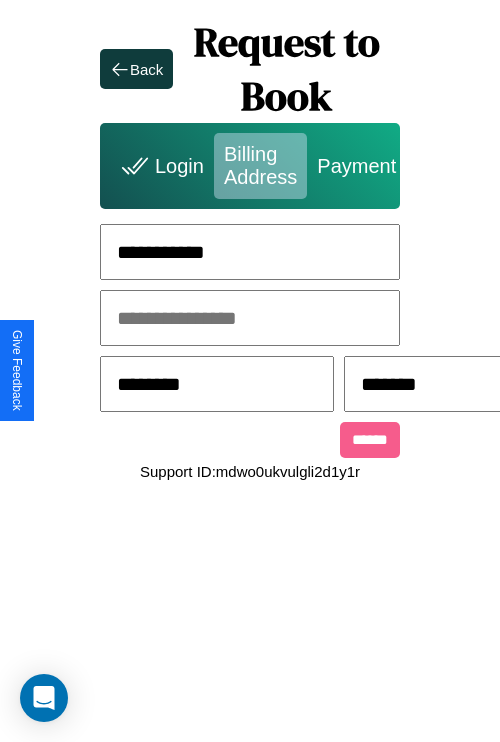 scroll, scrollTop: 0, scrollLeft: 517, axis: horizontal 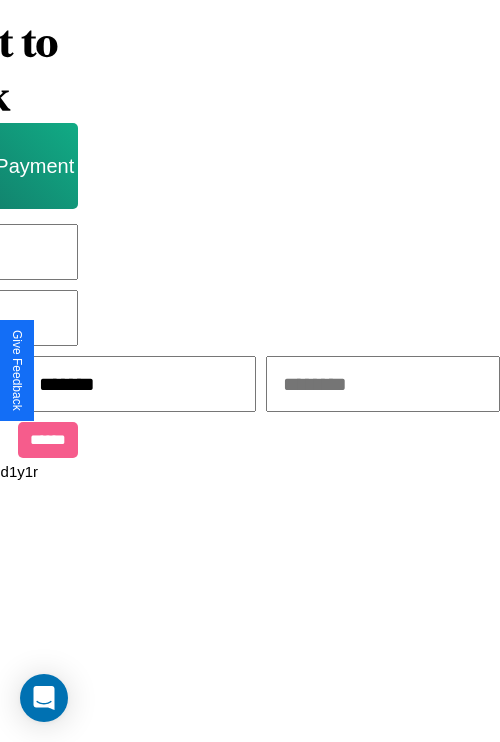 type on "*******" 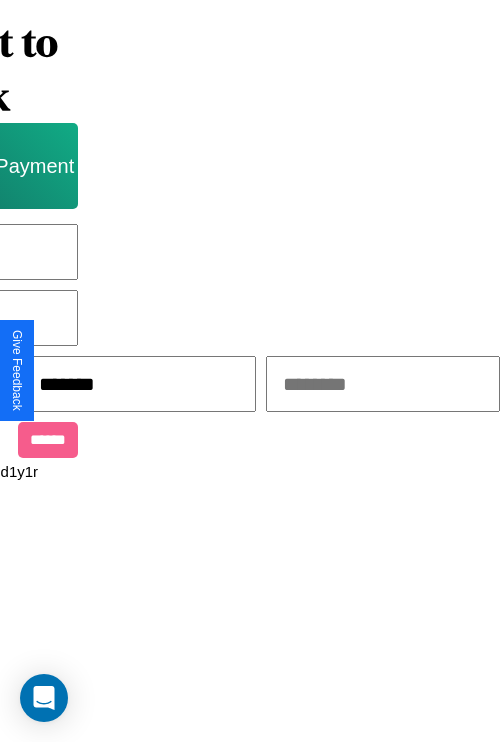 click at bounding box center (383, 384) 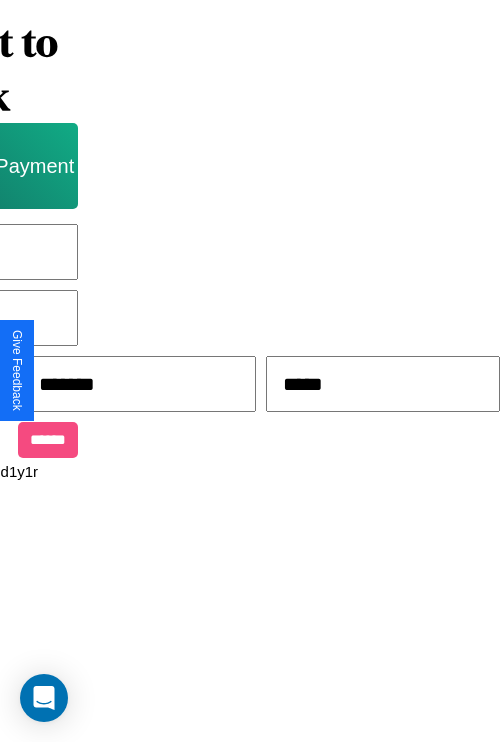 type on "*****" 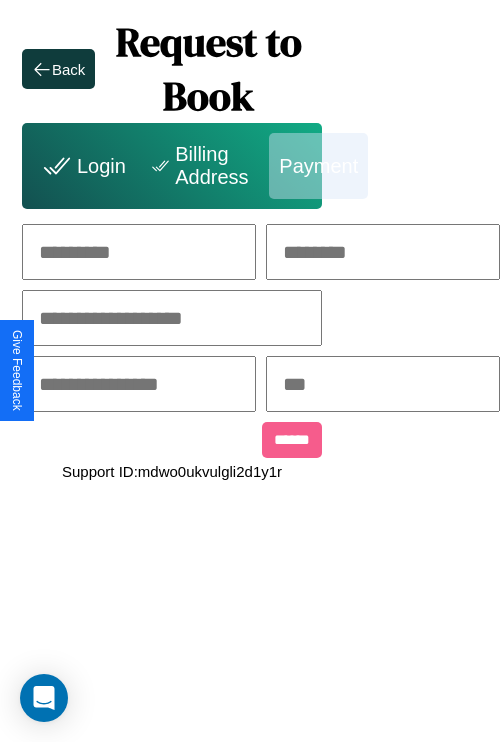 scroll, scrollTop: 0, scrollLeft: 208, axis: horizontal 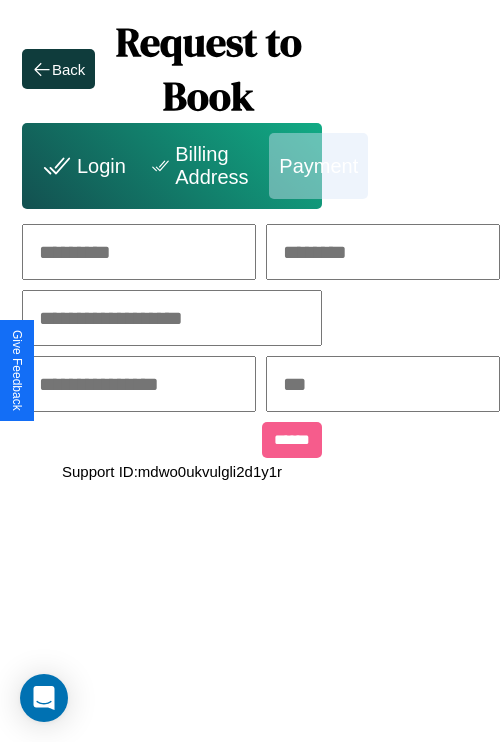 click at bounding box center [139, 252] 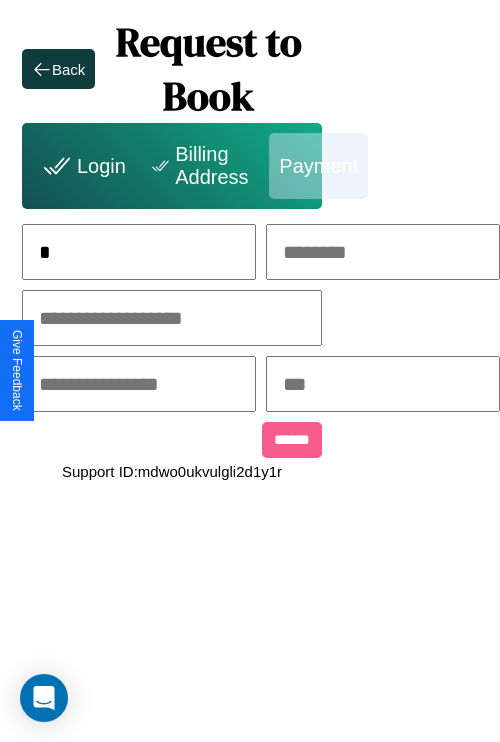 scroll, scrollTop: 0, scrollLeft: 128, axis: horizontal 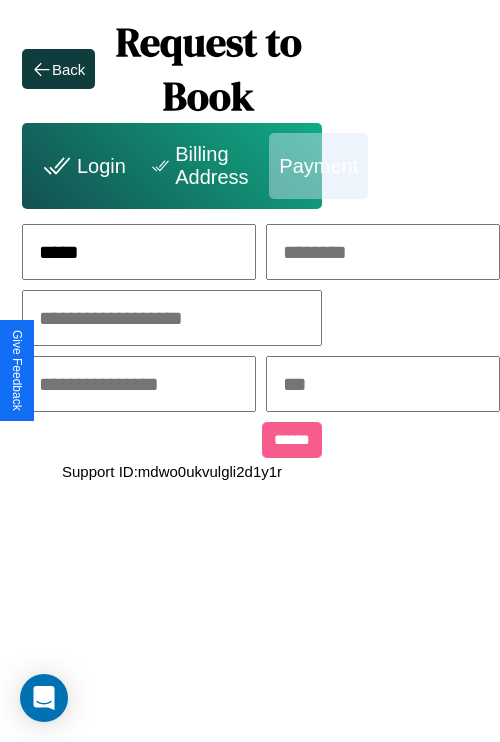 type on "*****" 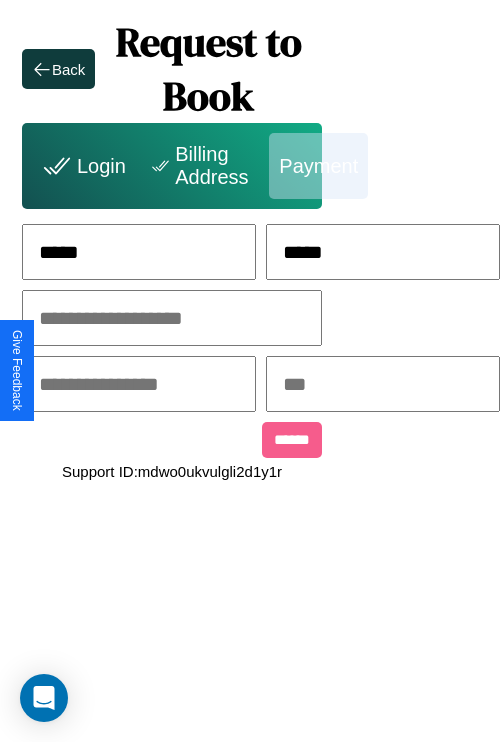 type on "*****" 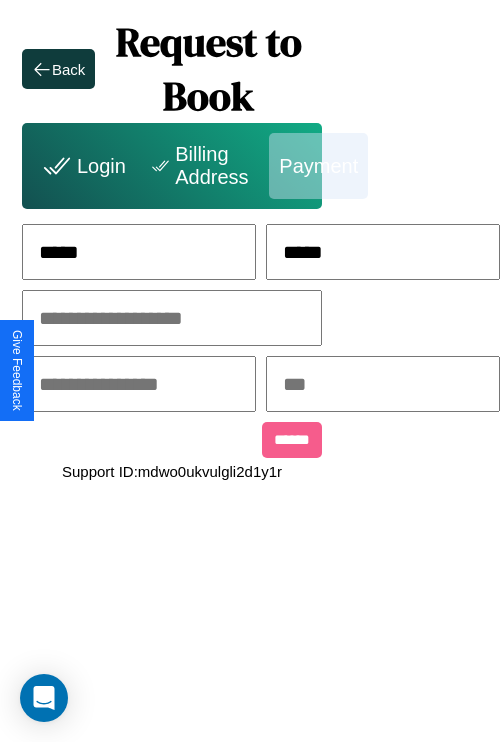 click at bounding box center [172, 318] 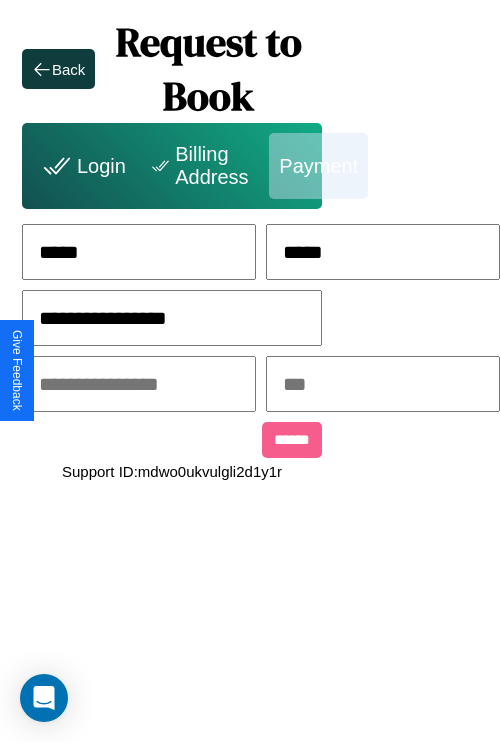 type on "**********" 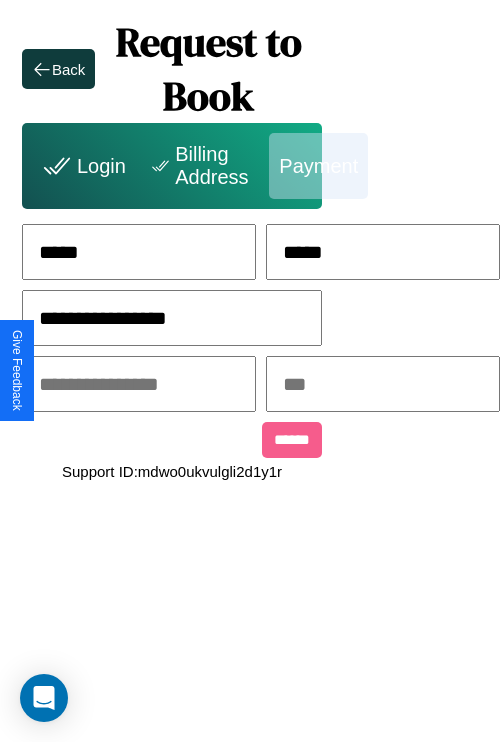 click at bounding box center [139, 384] 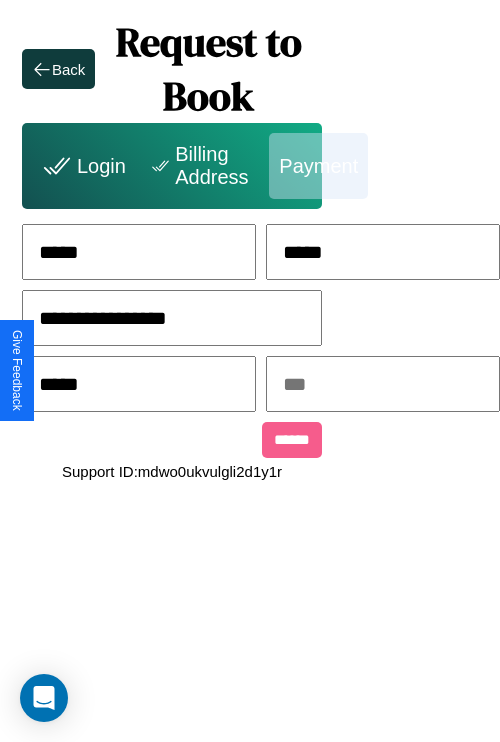 type on "*****" 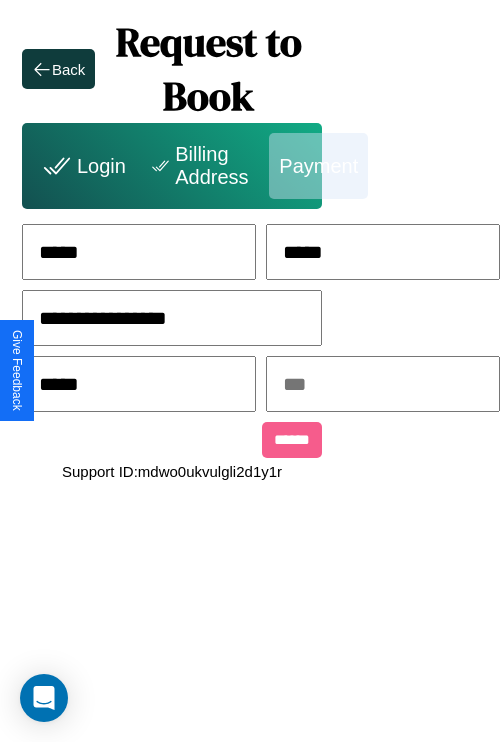 click at bounding box center (383, 384) 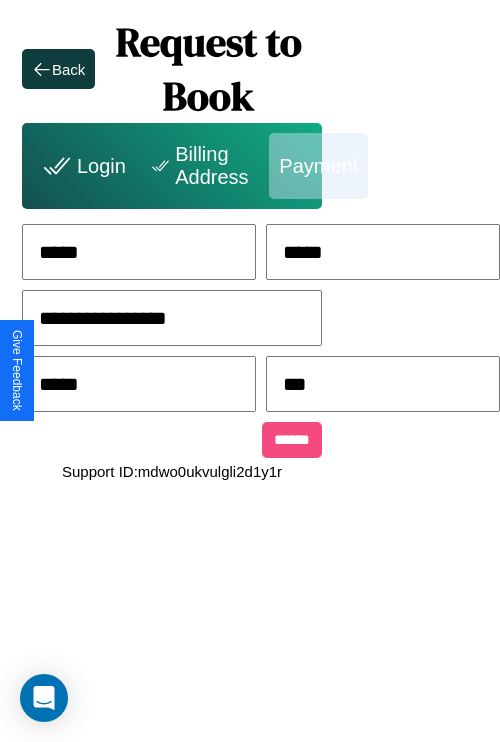 type on "***" 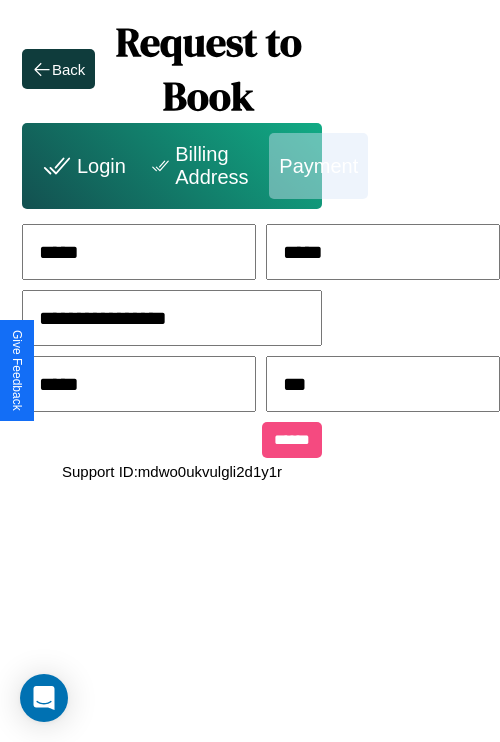 click on "******" at bounding box center (292, 440) 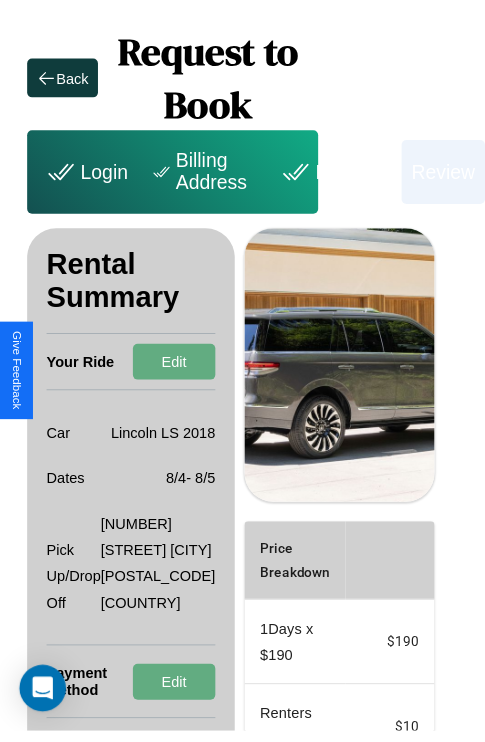 scroll, scrollTop: 0, scrollLeft: 72, axis: horizontal 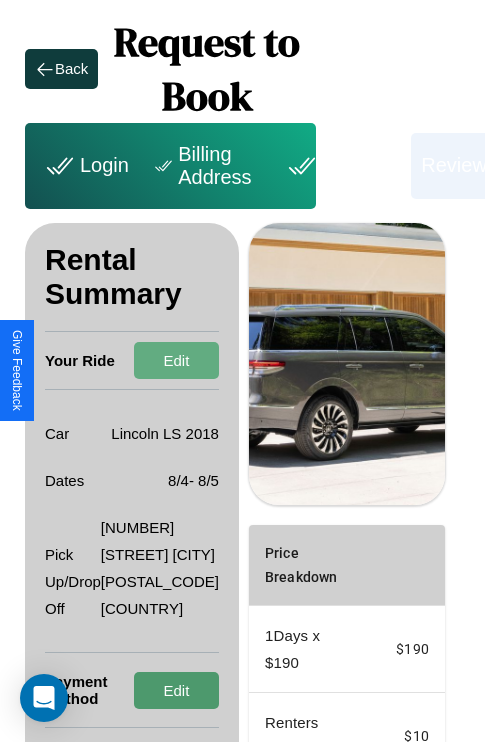 click on "Edit" at bounding box center [176, 690] 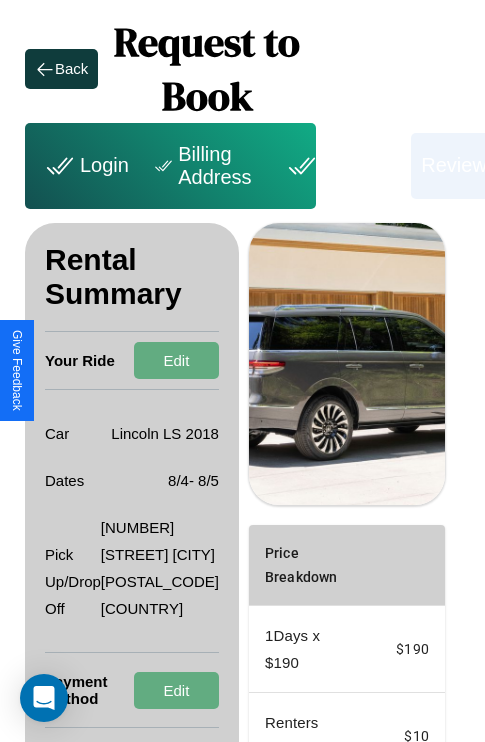 scroll, scrollTop: 274, scrollLeft: 72, axis: both 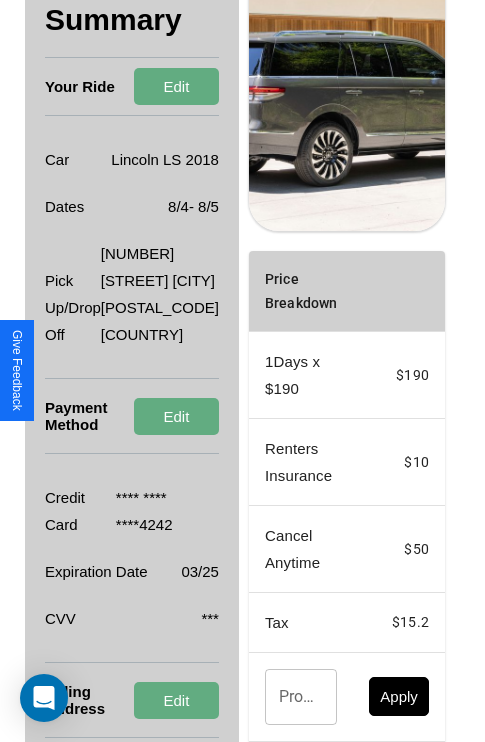 click on "Promo Code" at bounding box center (290, 697) 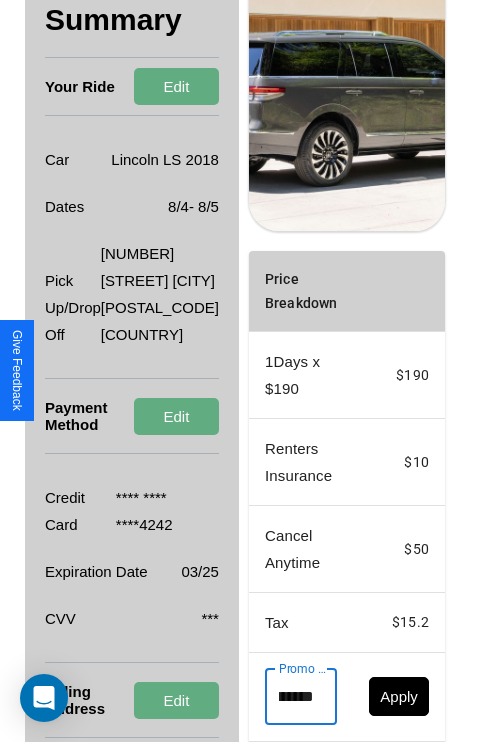 scroll, scrollTop: 0, scrollLeft: 71, axis: horizontal 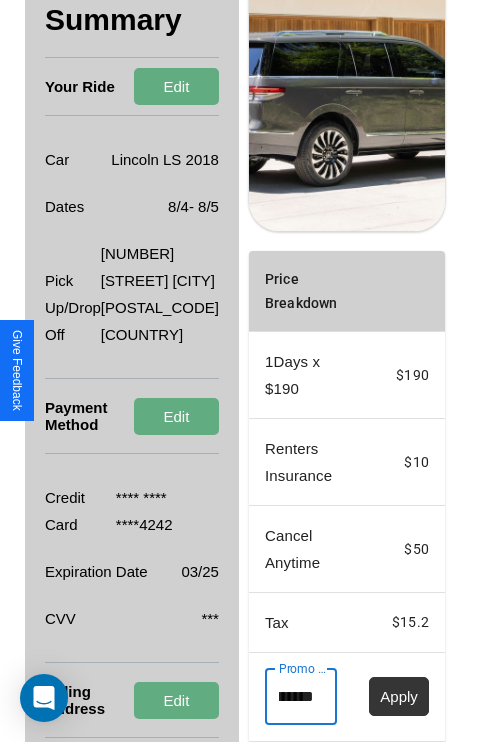 type on "**********" 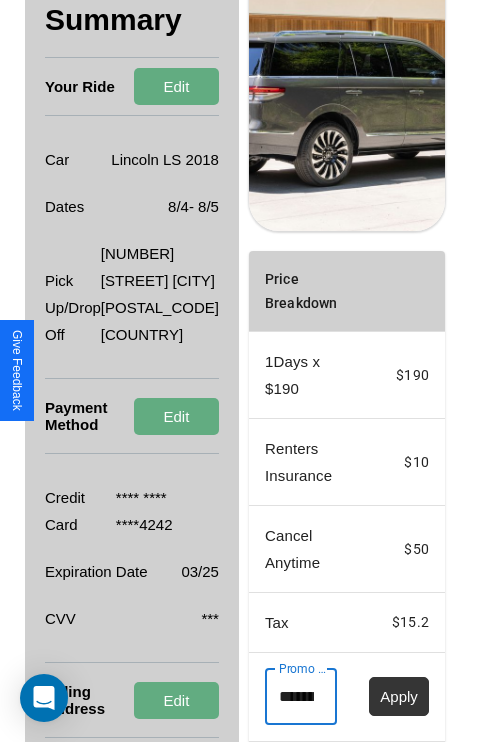 click on "Apply" at bounding box center [399, 696] 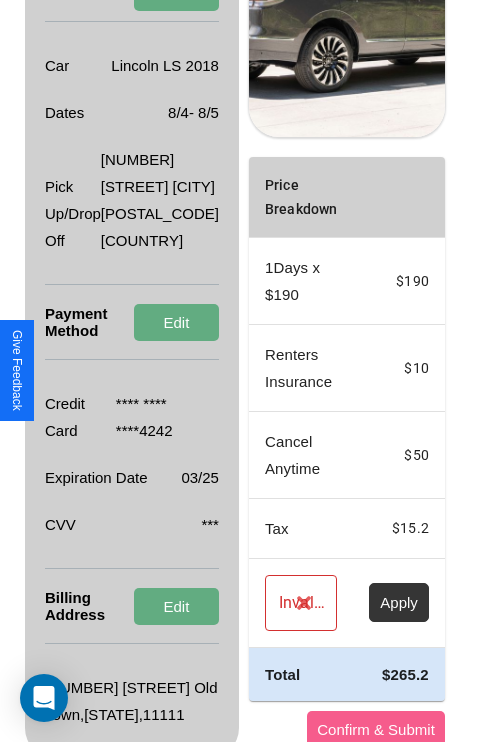 scroll, scrollTop: 428, scrollLeft: 72, axis: both 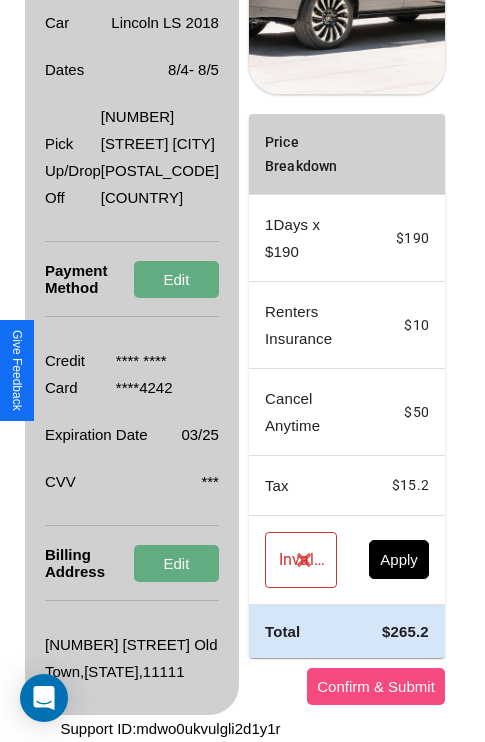 click on "Confirm & Submit" at bounding box center (376, 686) 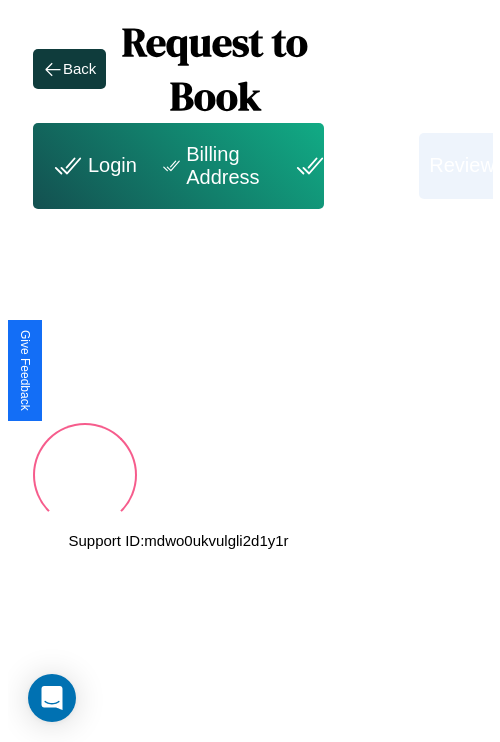 scroll, scrollTop: 0, scrollLeft: 72, axis: horizontal 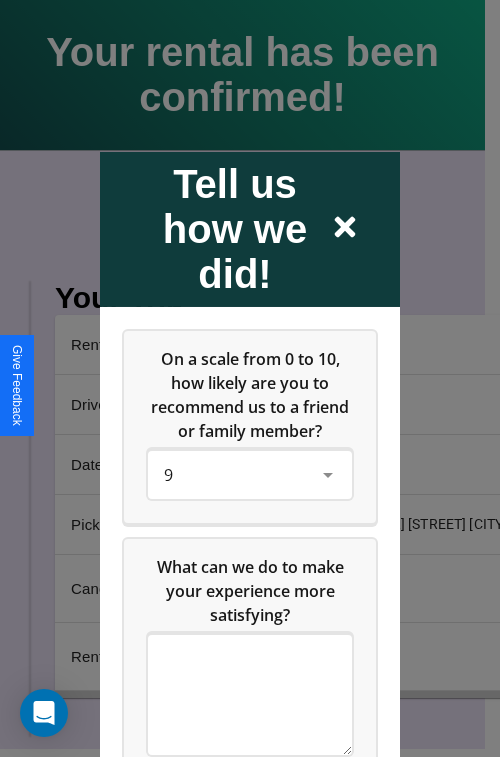 click 